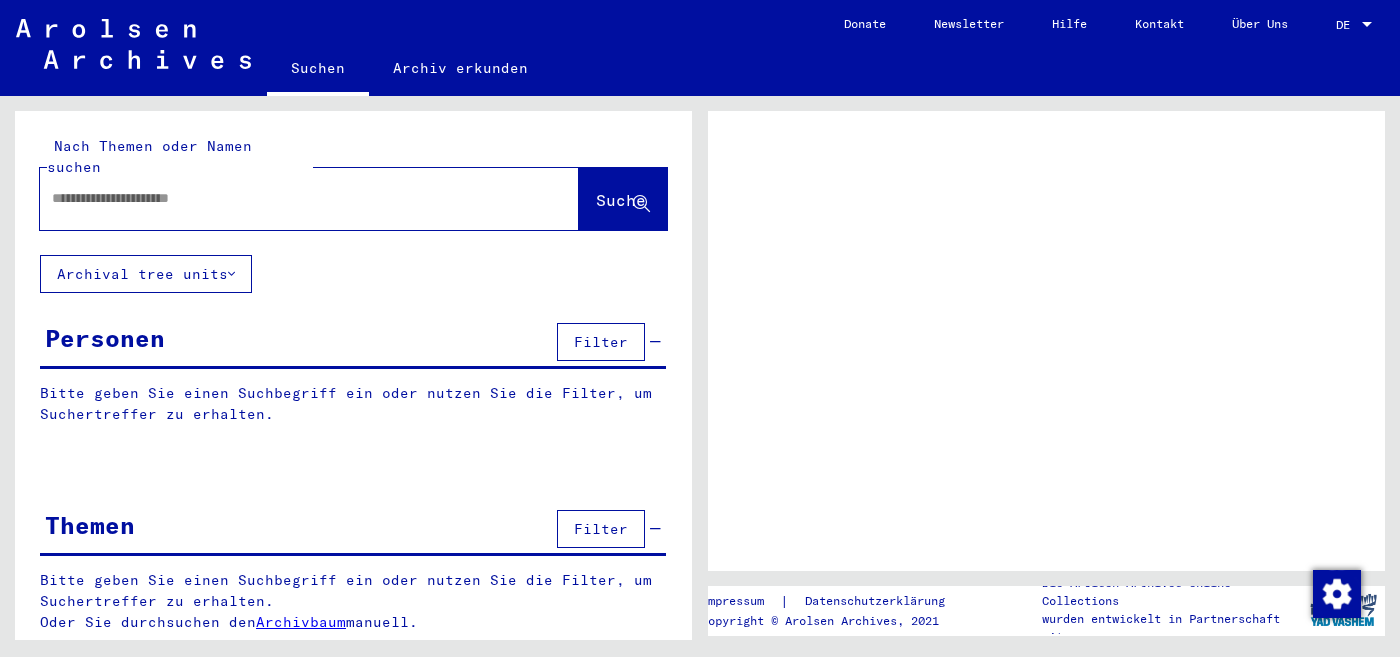 scroll, scrollTop: 0, scrollLeft: 0, axis: both 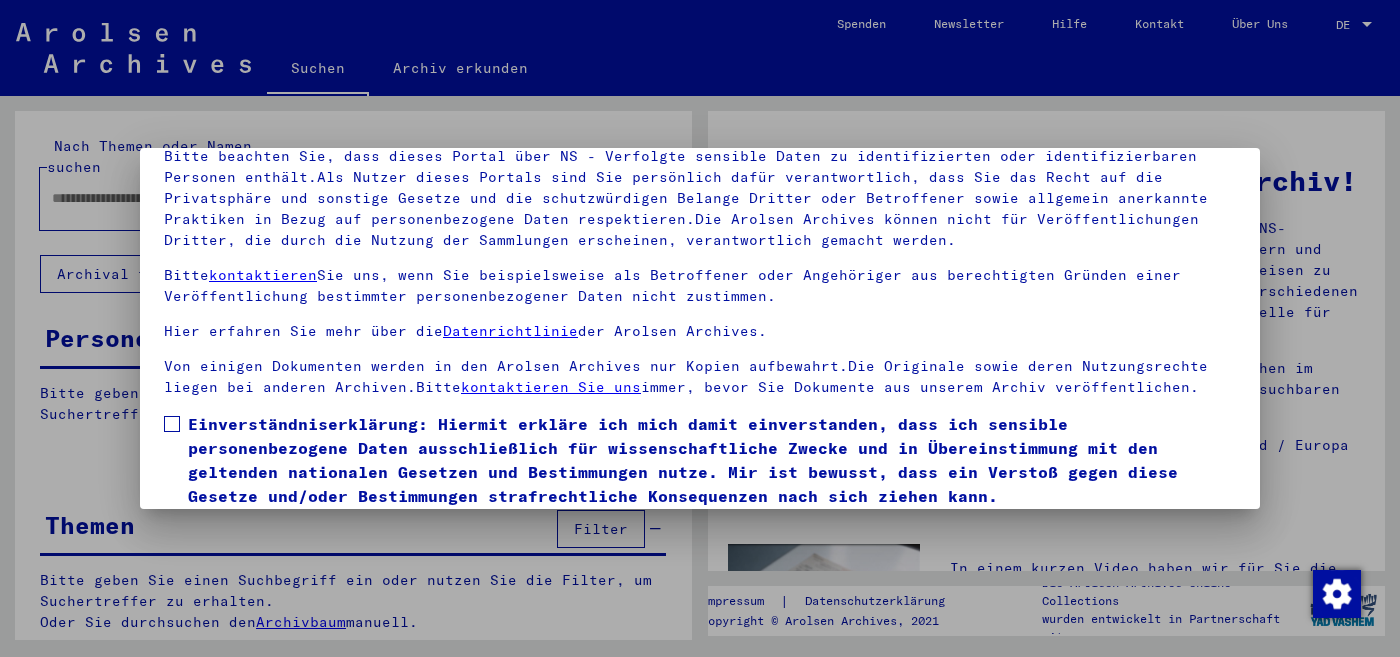 click at bounding box center [172, 424] 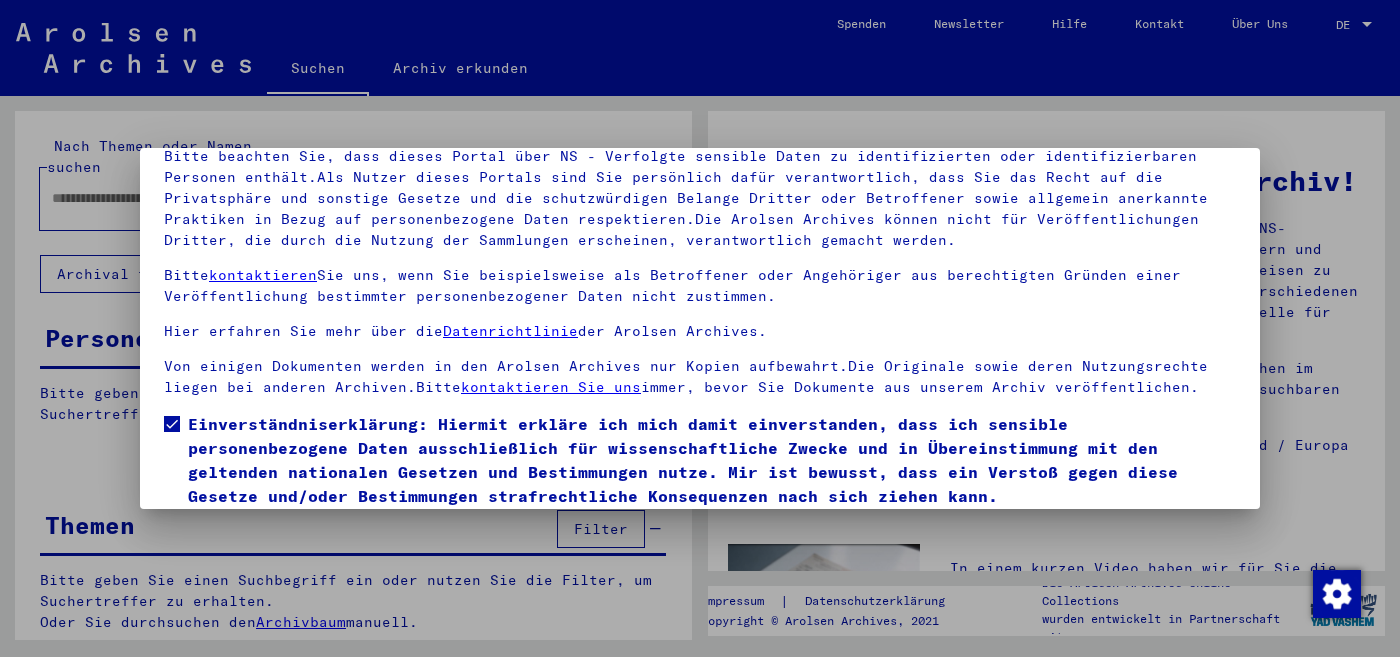 scroll, scrollTop: 166, scrollLeft: 0, axis: vertical 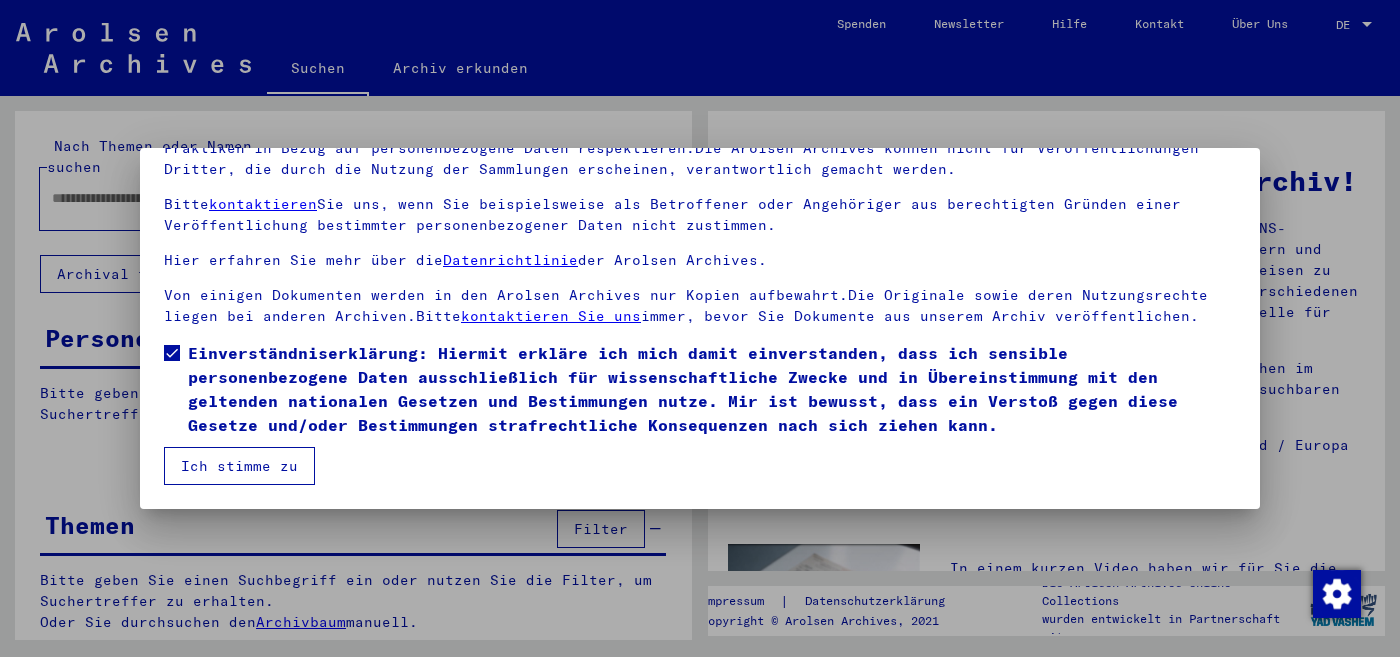 click on "Ich stimme zu" at bounding box center [239, 466] 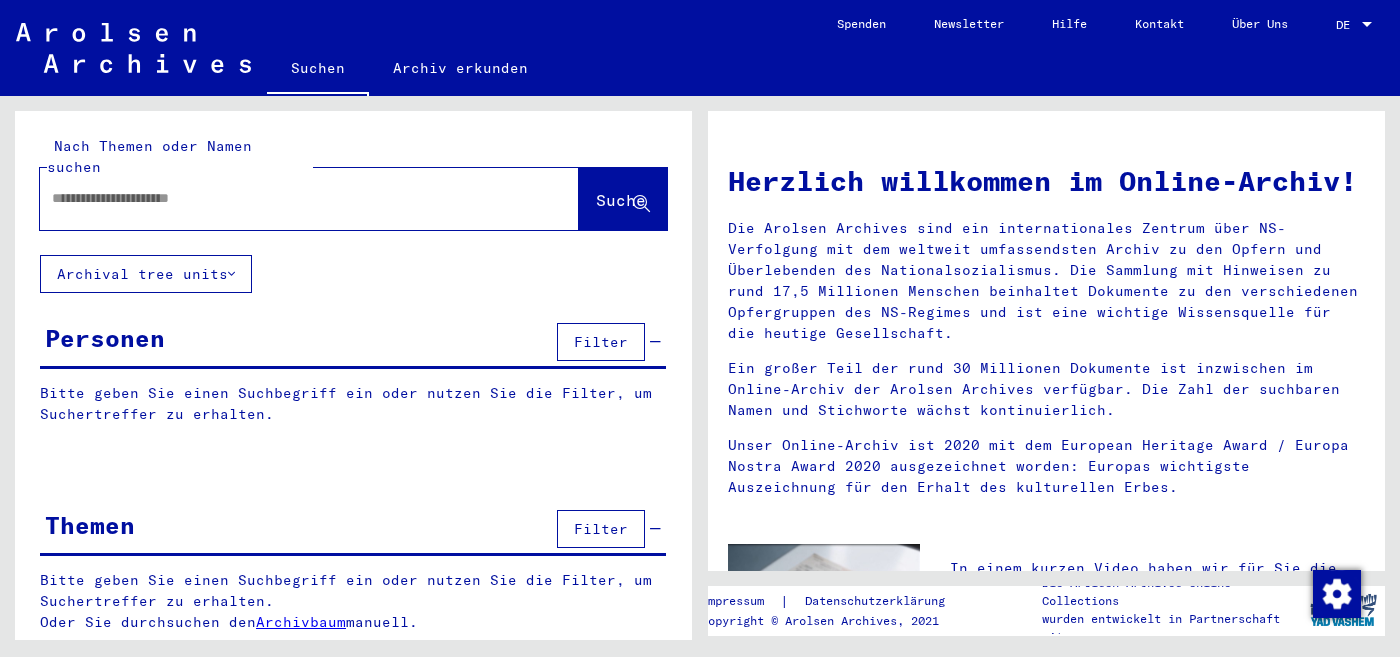 click 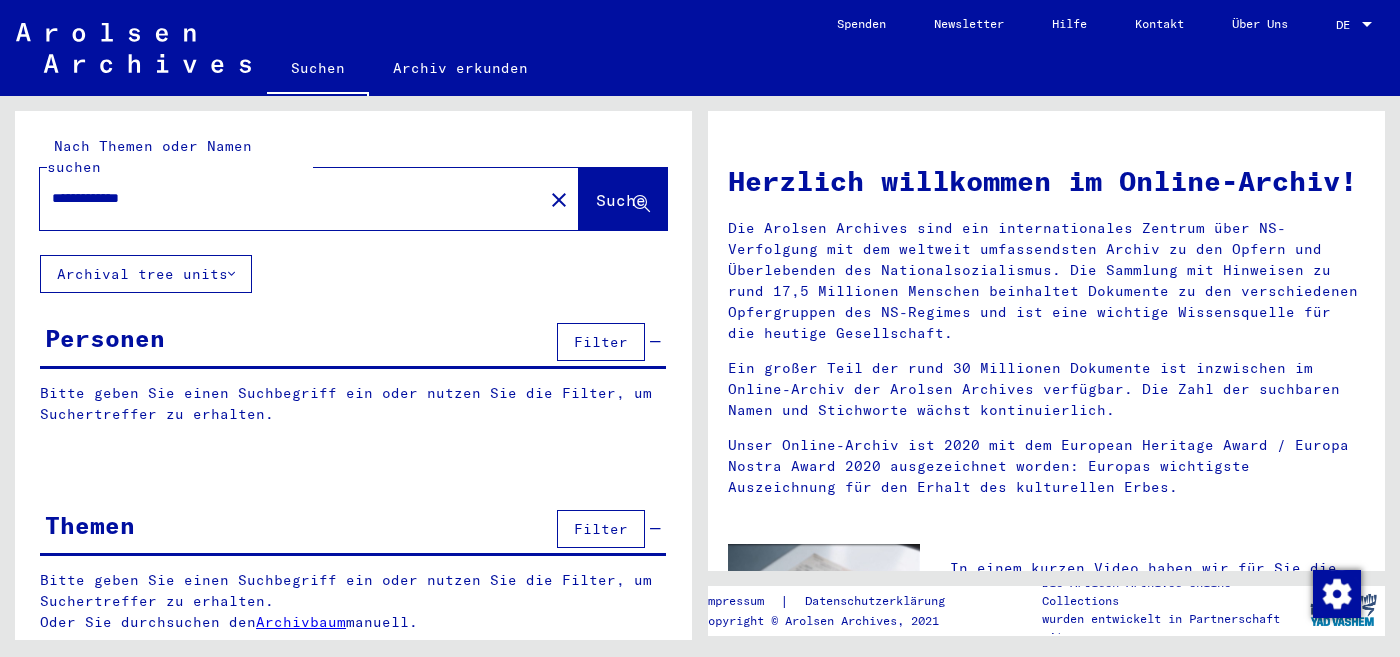 type on "**********" 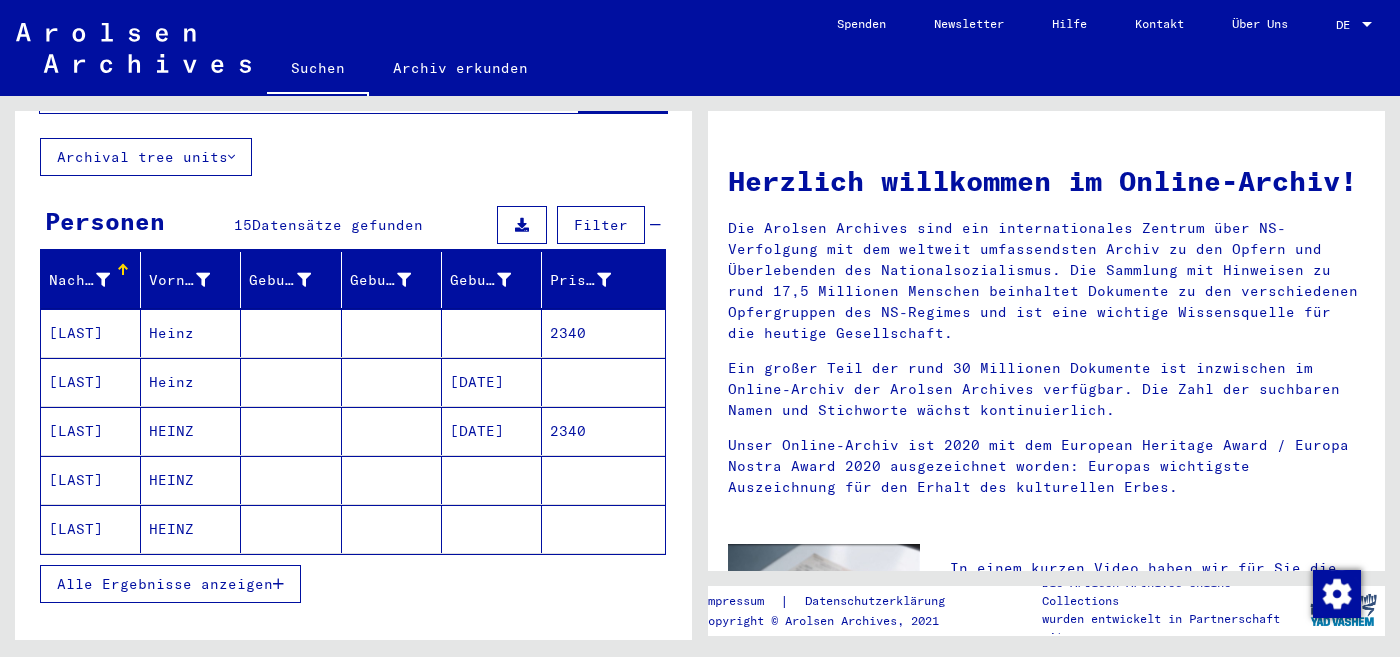 scroll, scrollTop: 118, scrollLeft: 0, axis: vertical 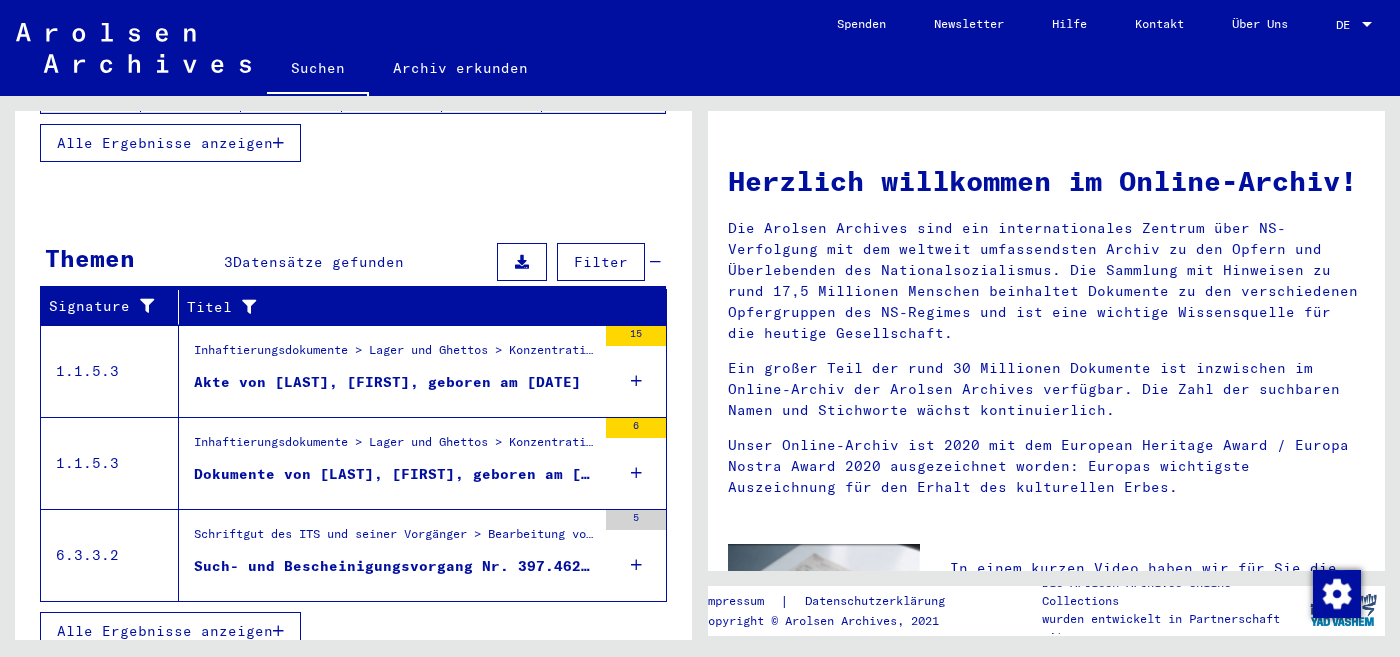click on "Akte von [LAST], [FIRST], geboren am [DATE]" at bounding box center [387, 382] 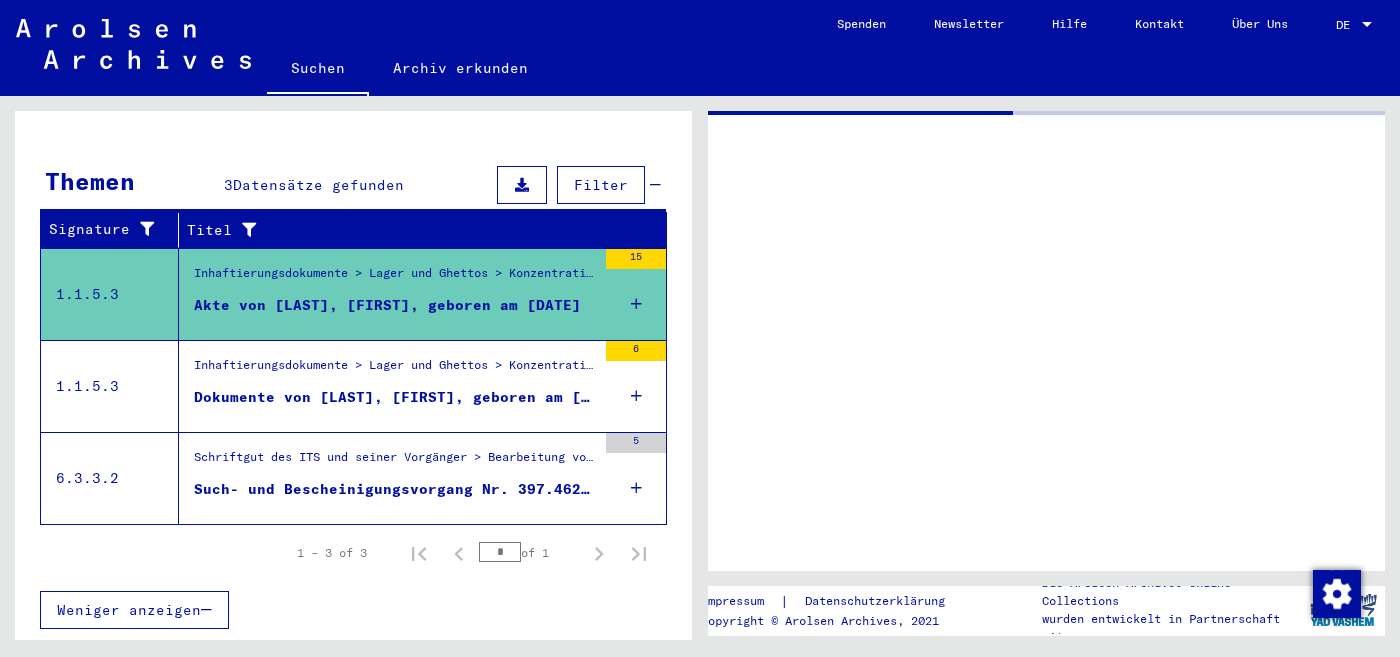 scroll, scrollTop: 253, scrollLeft: 0, axis: vertical 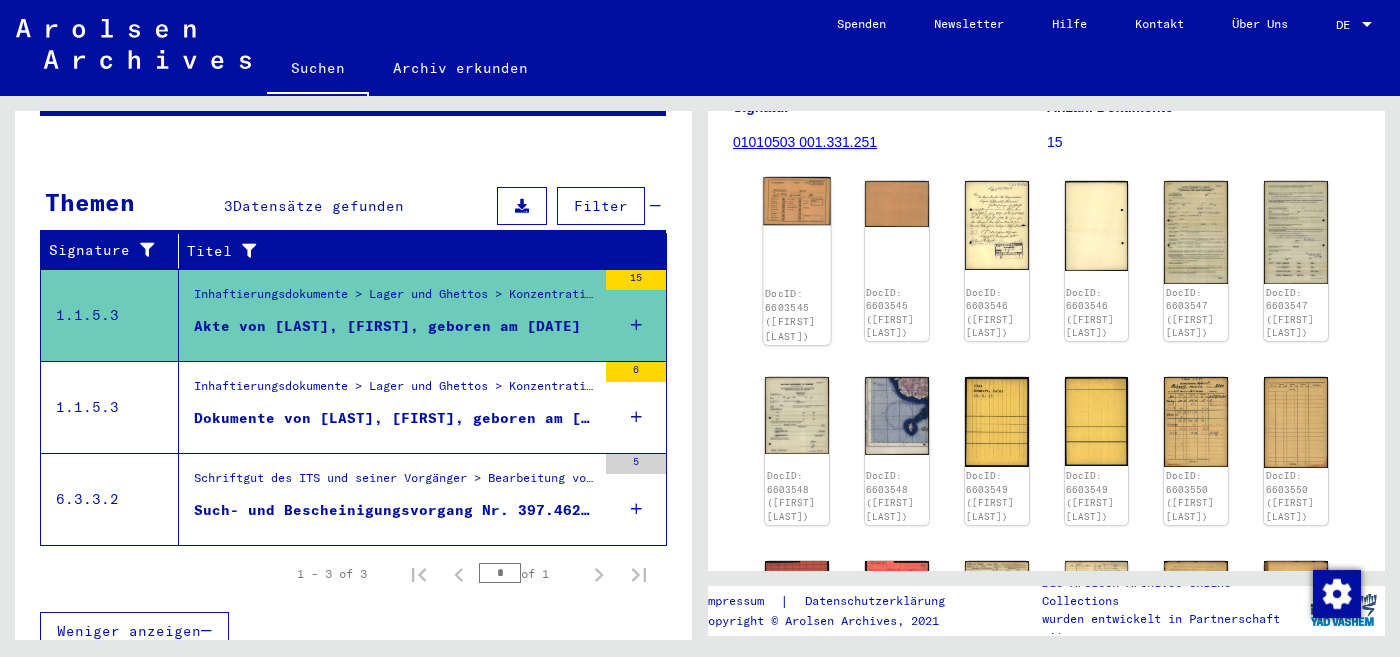 click 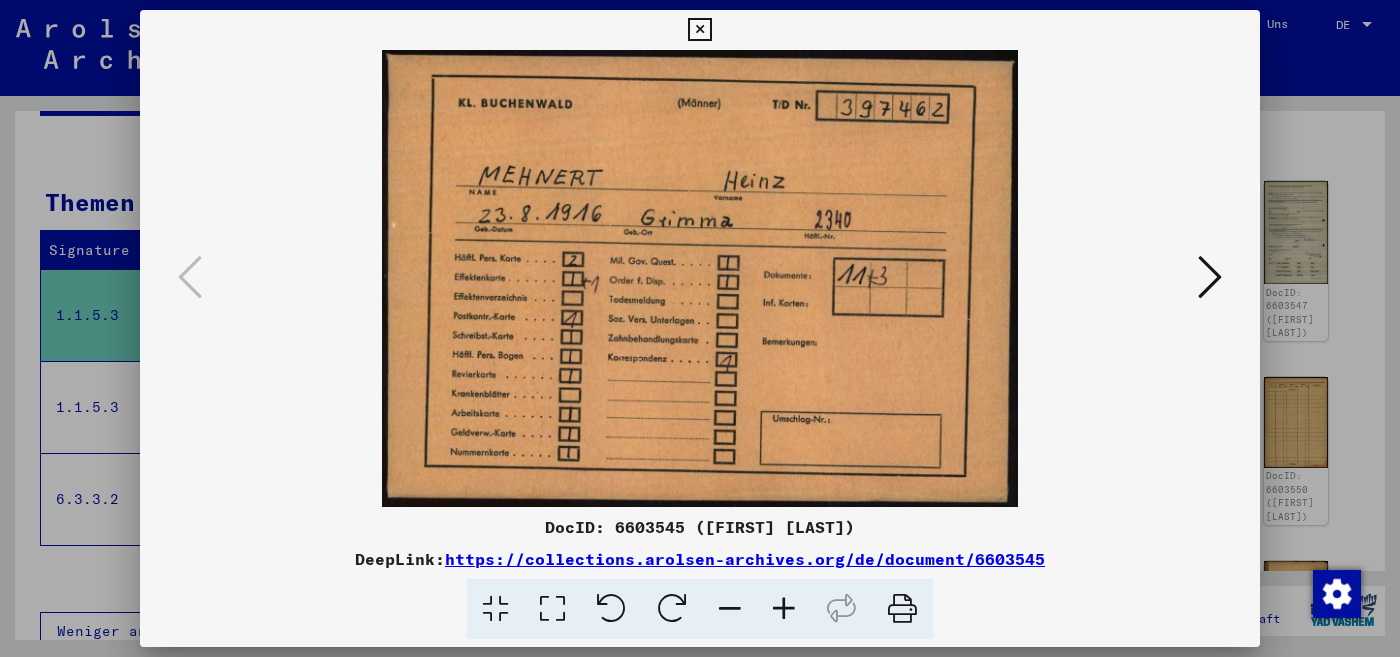 click at bounding box center [700, 278] 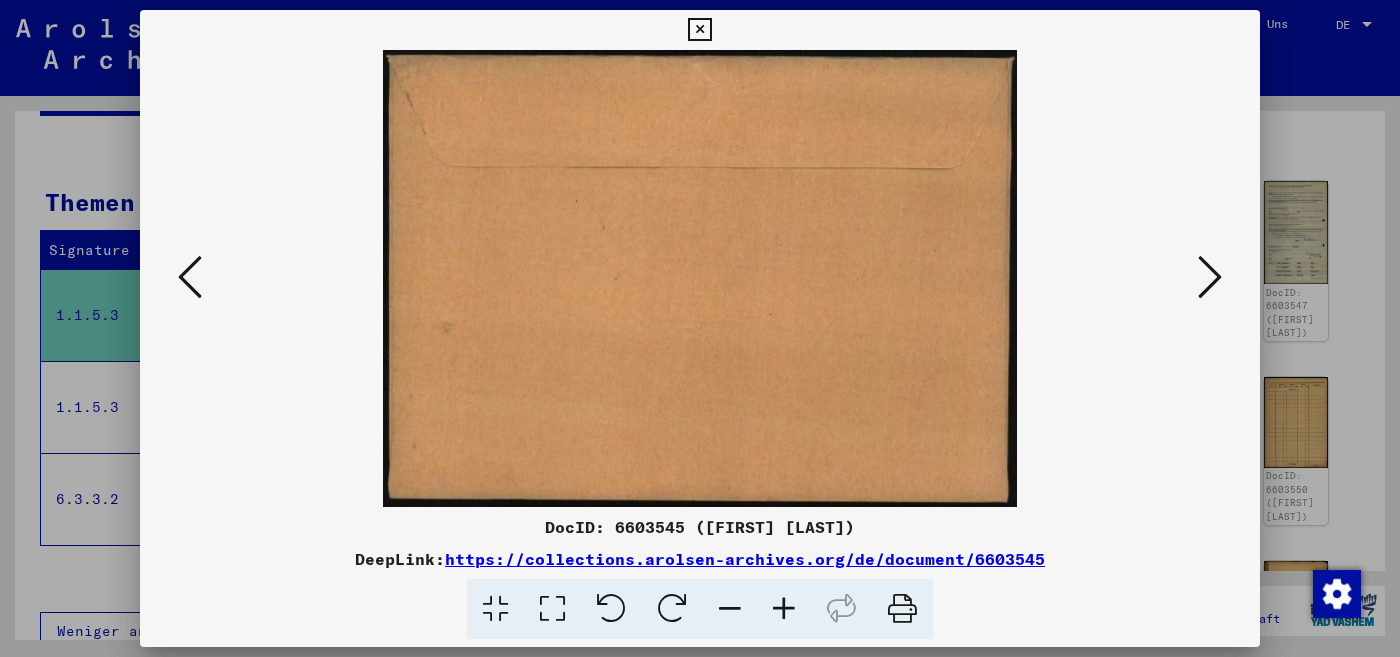 click at bounding box center (1210, 278) 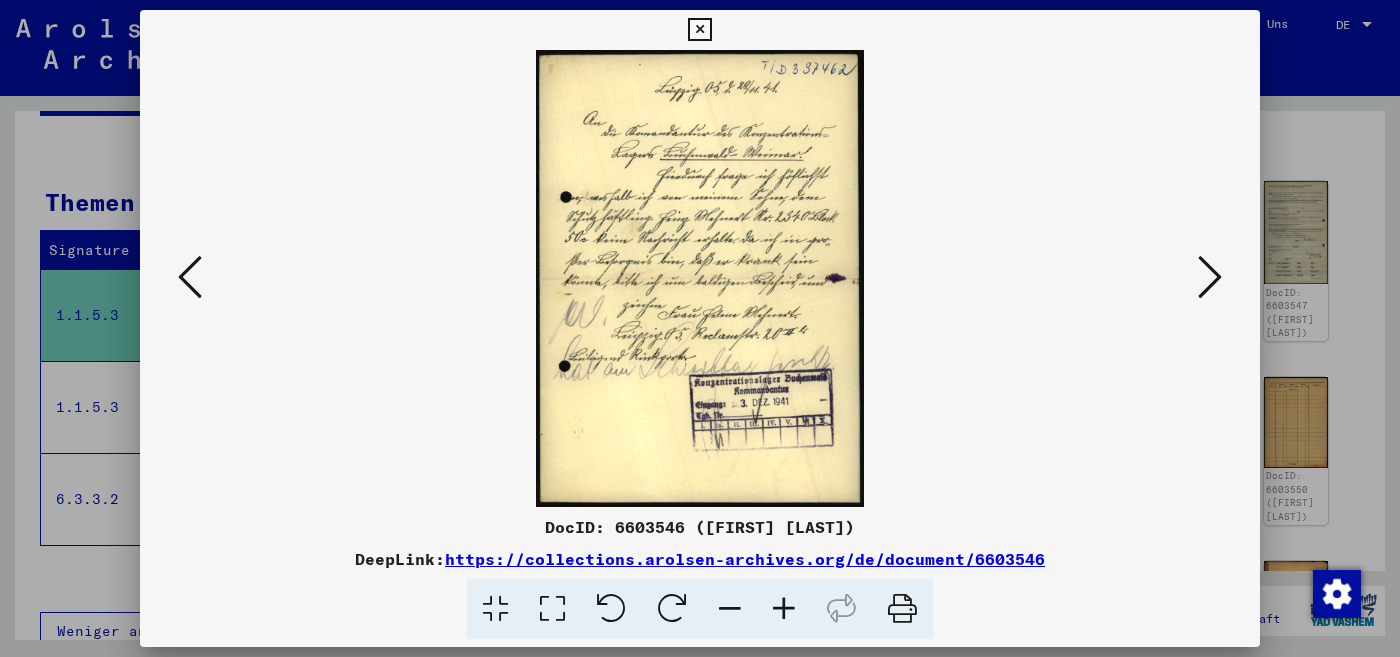click at bounding box center (700, 278) 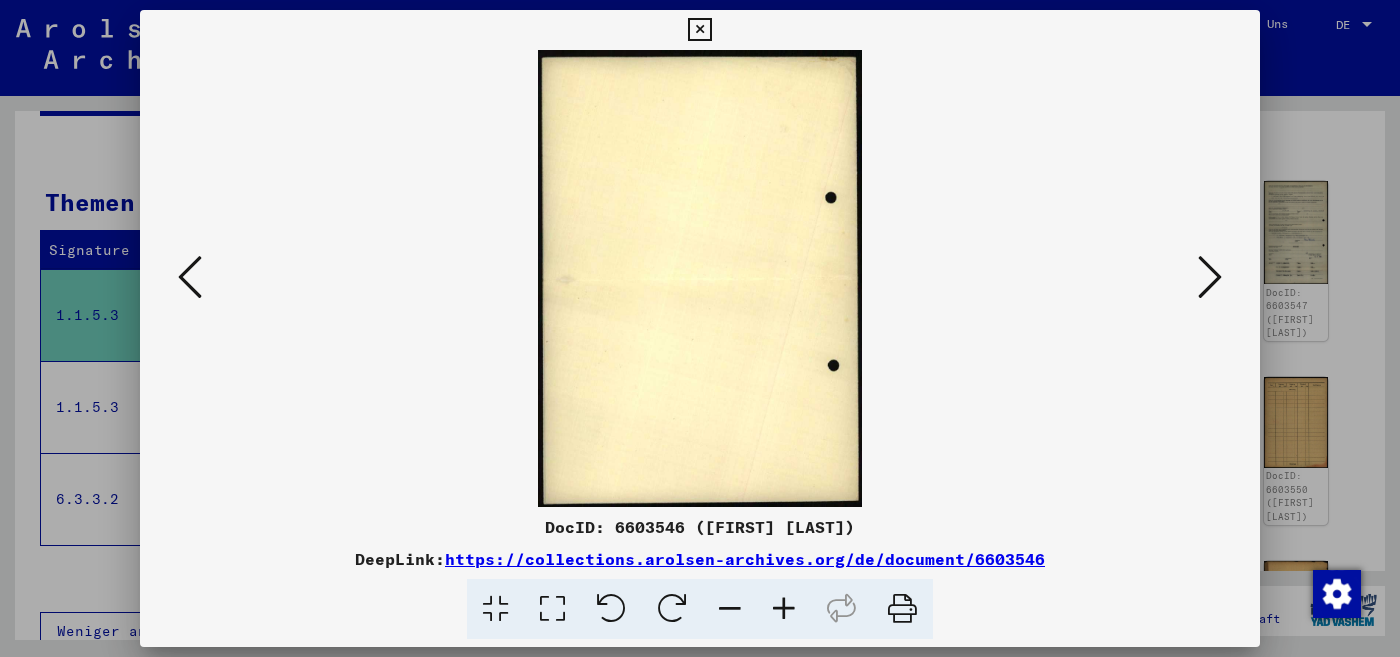 click at bounding box center (1210, 277) 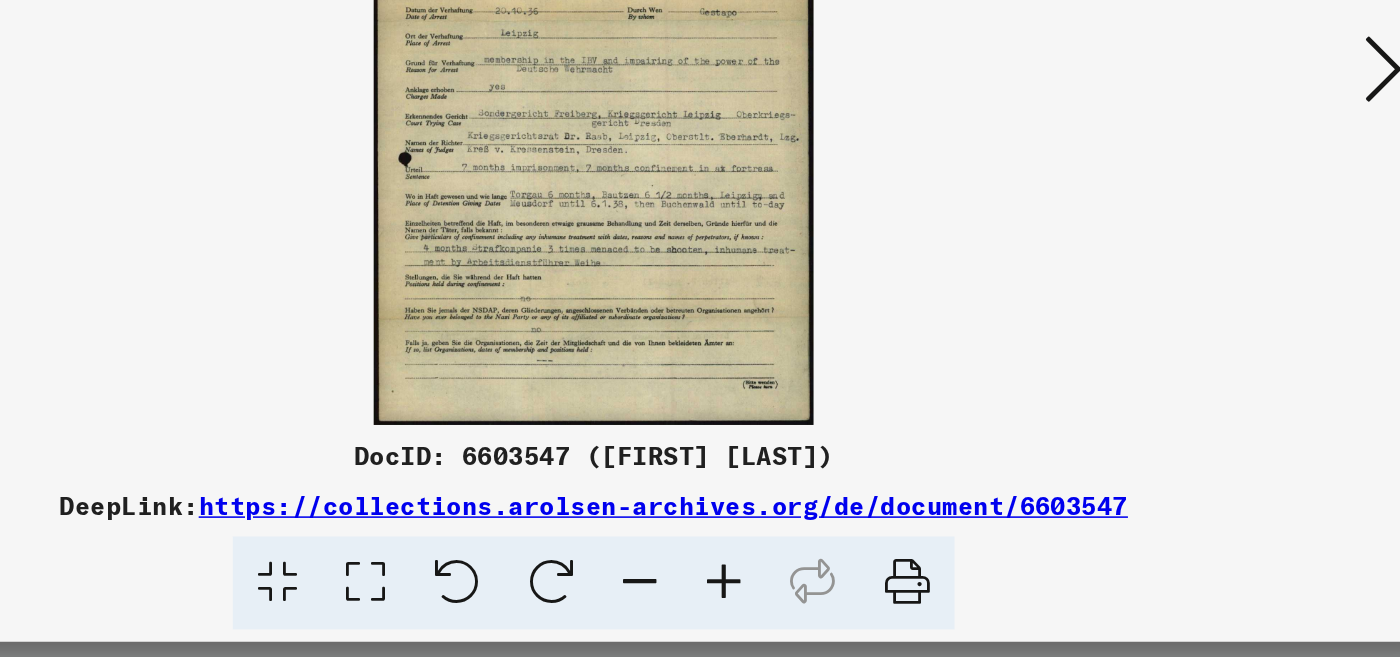 scroll, scrollTop: 253, scrollLeft: 0, axis: vertical 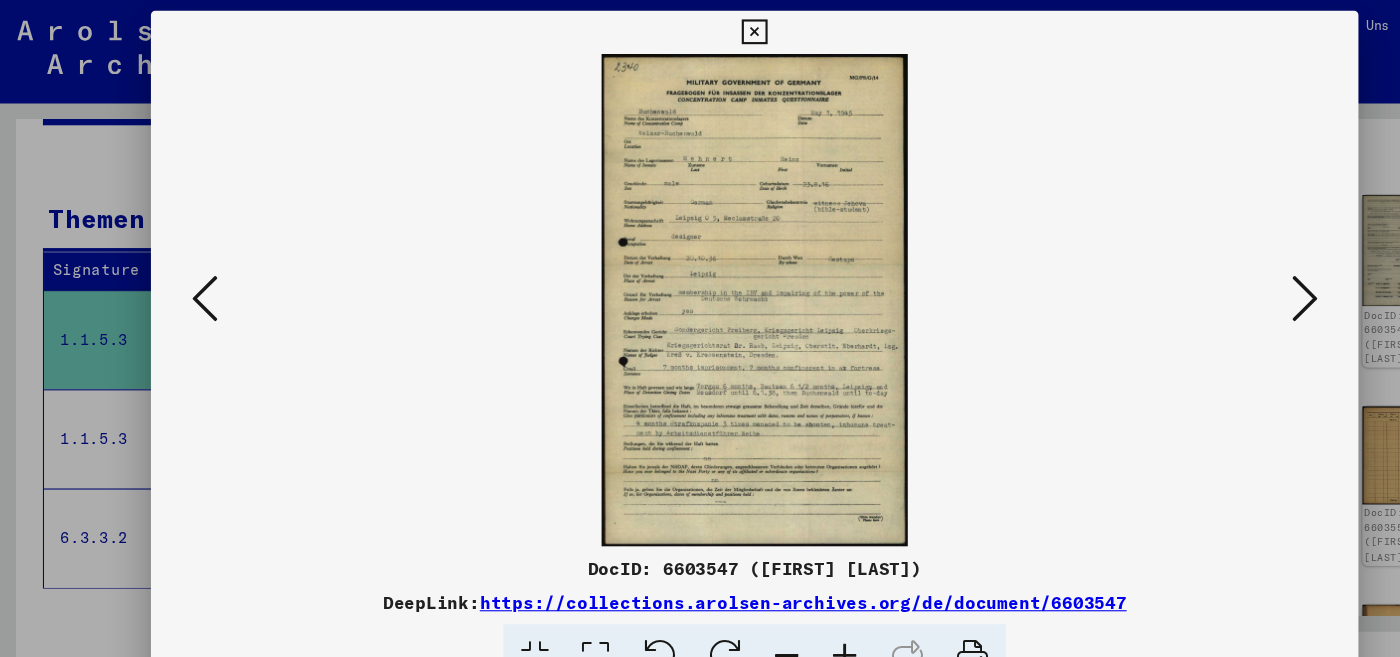 click at bounding box center [1210, 277] 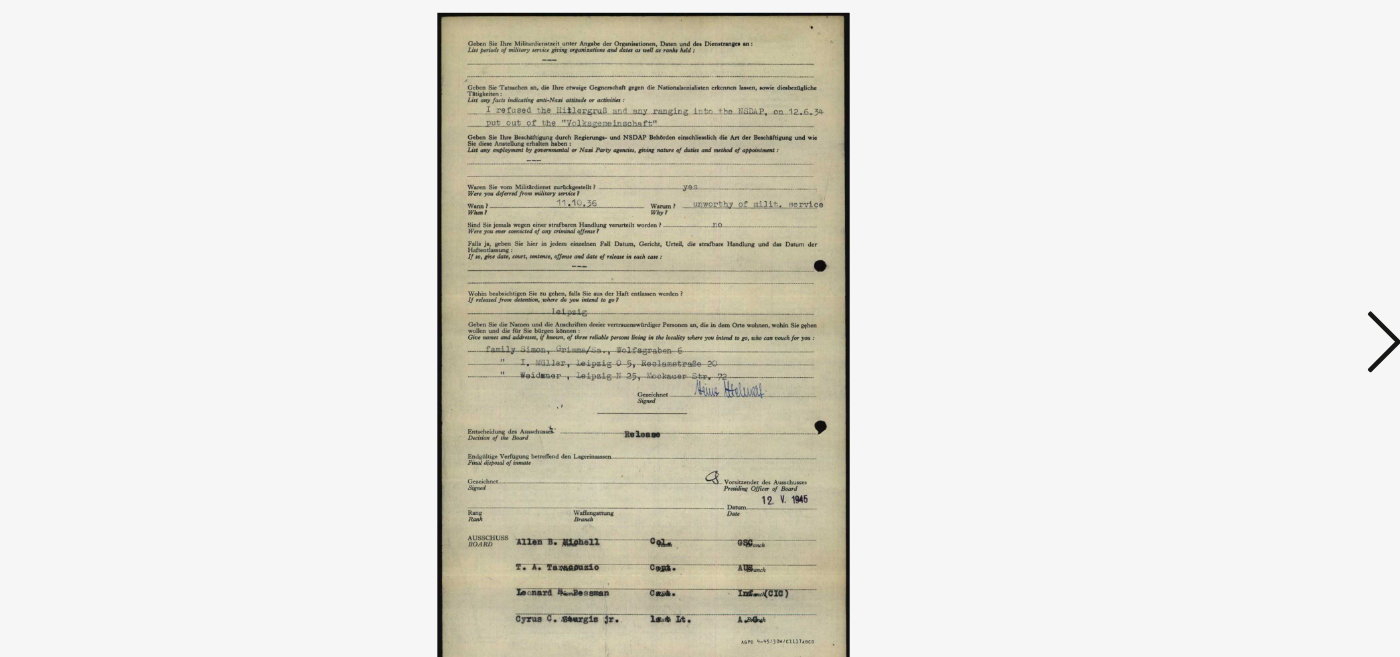 click at bounding box center [1210, 277] 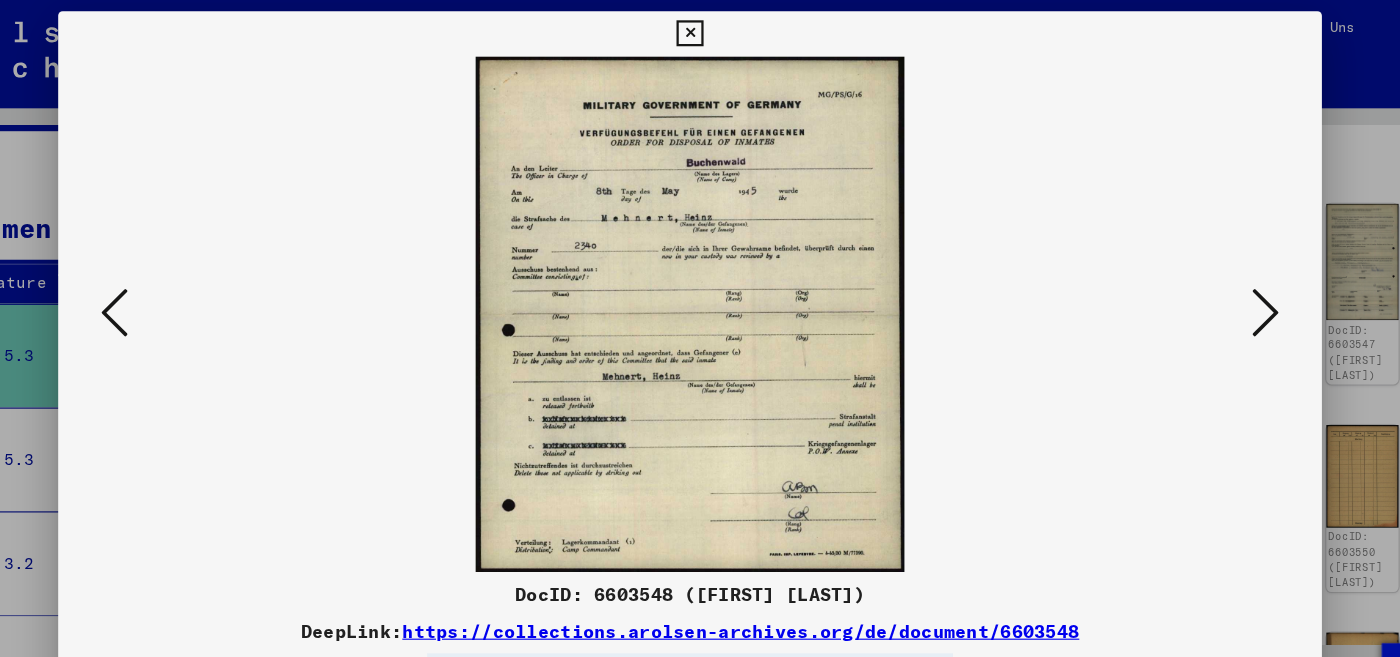 click at bounding box center [1210, 277] 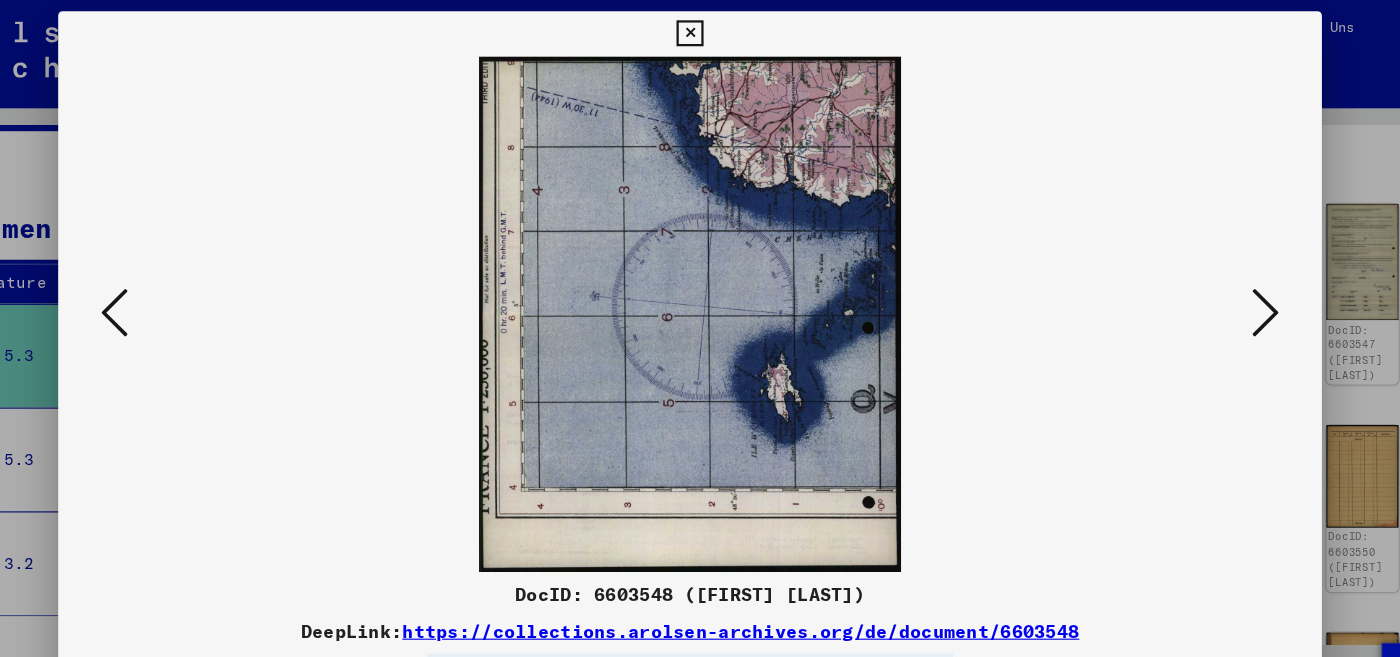 click at bounding box center [1210, 277] 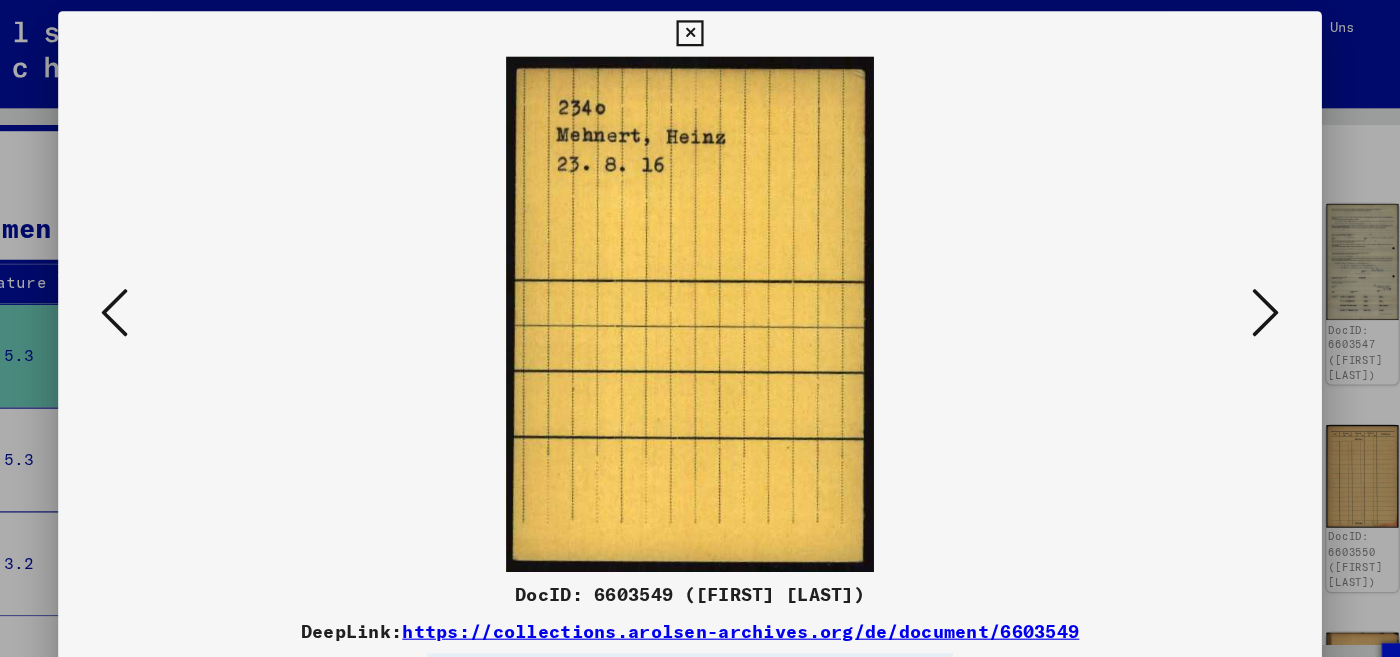 click at bounding box center [1210, 277] 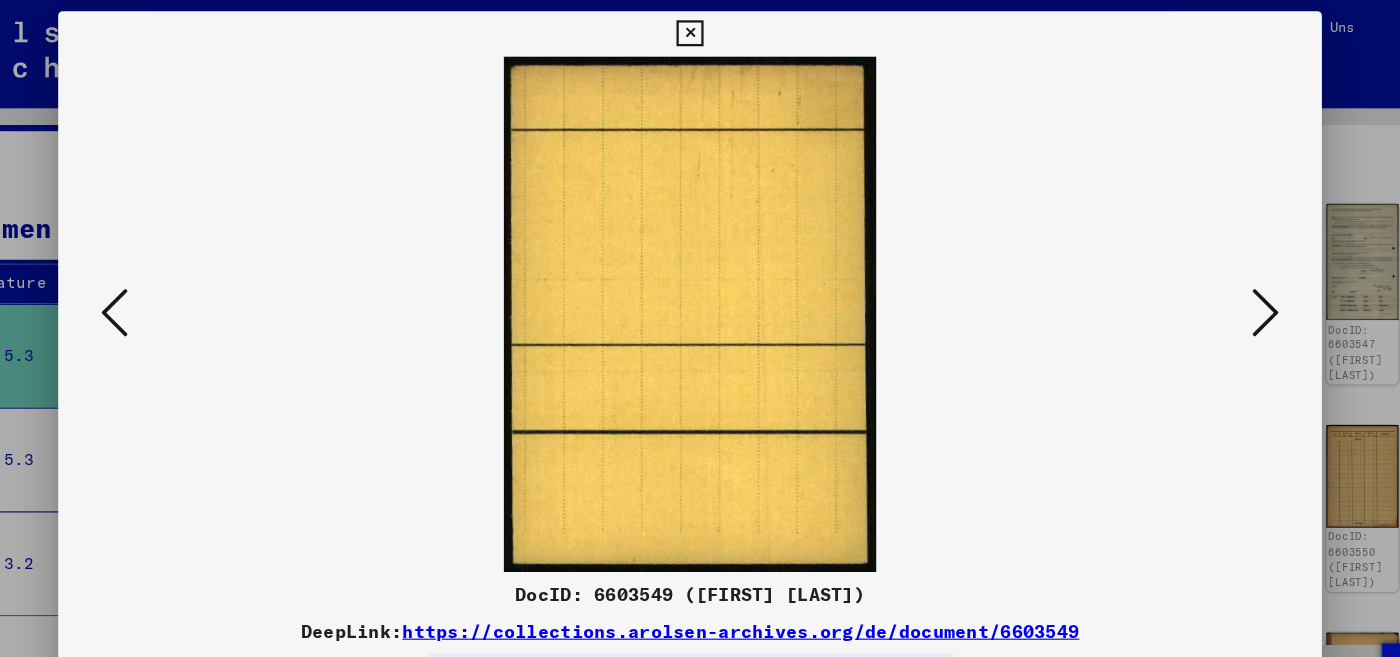 click at bounding box center [1210, 277] 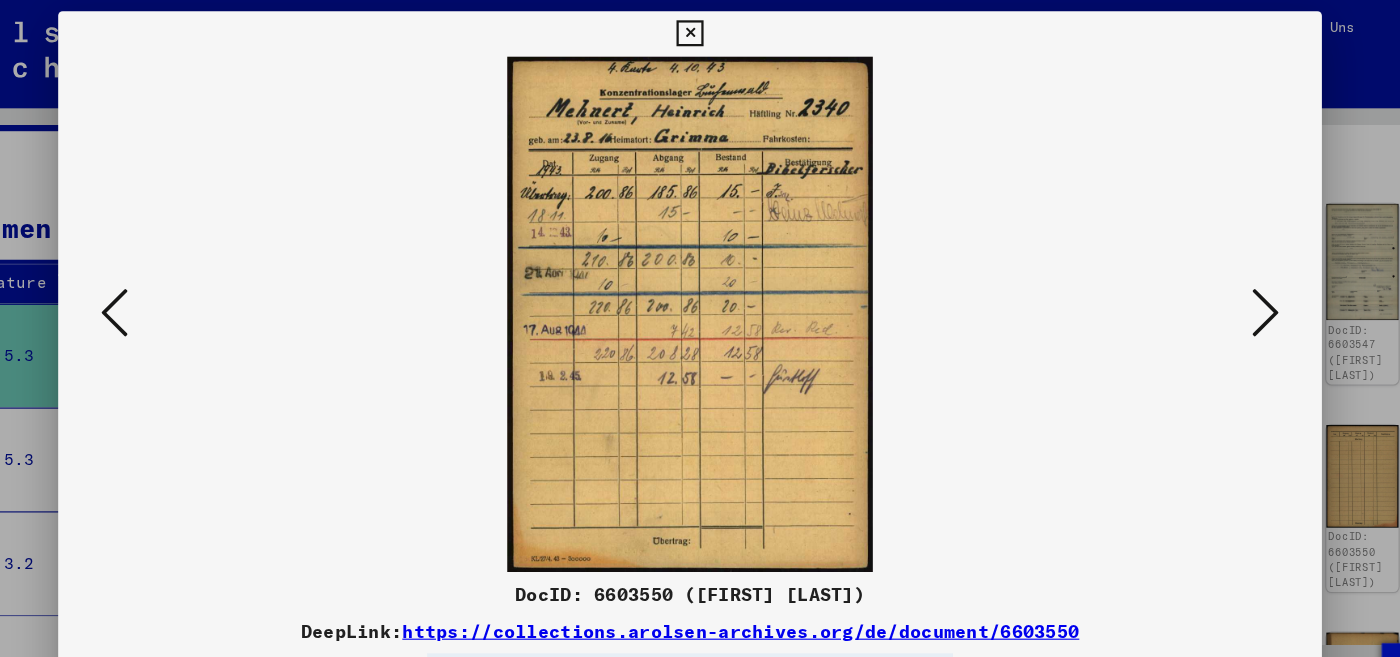 click at bounding box center [1210, 277] 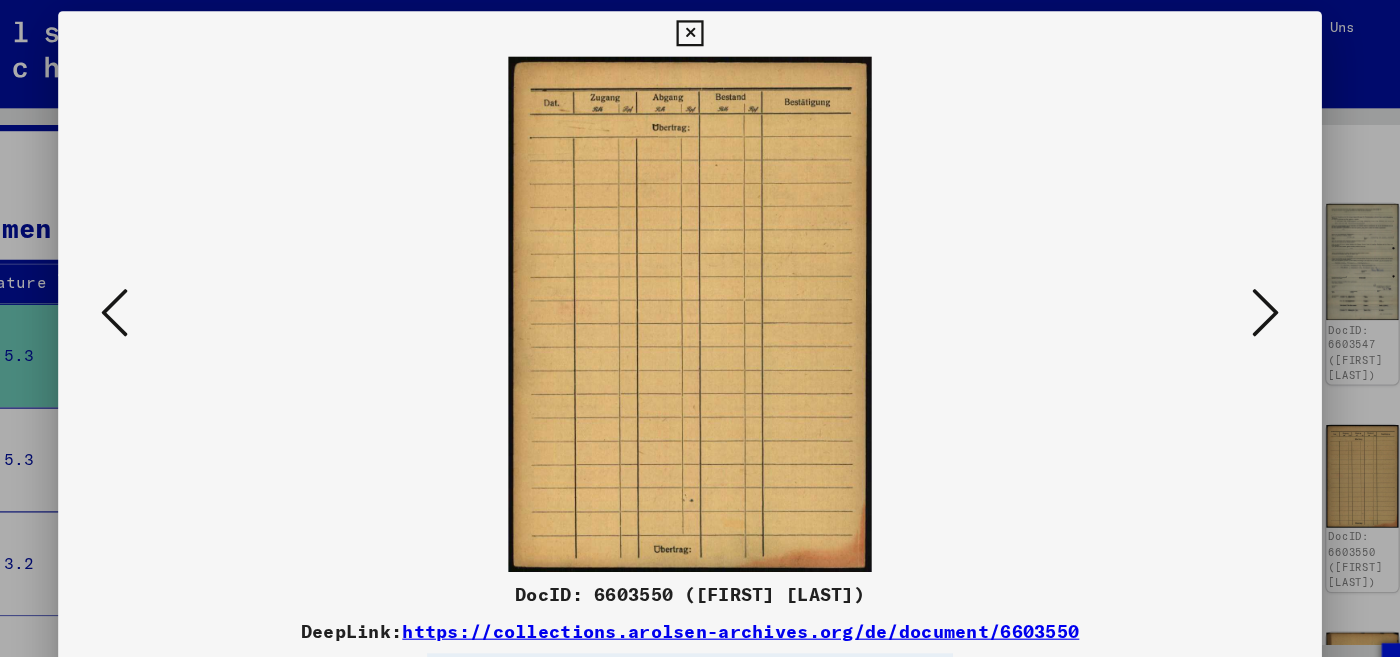 click at bounding box center [1210, 277] 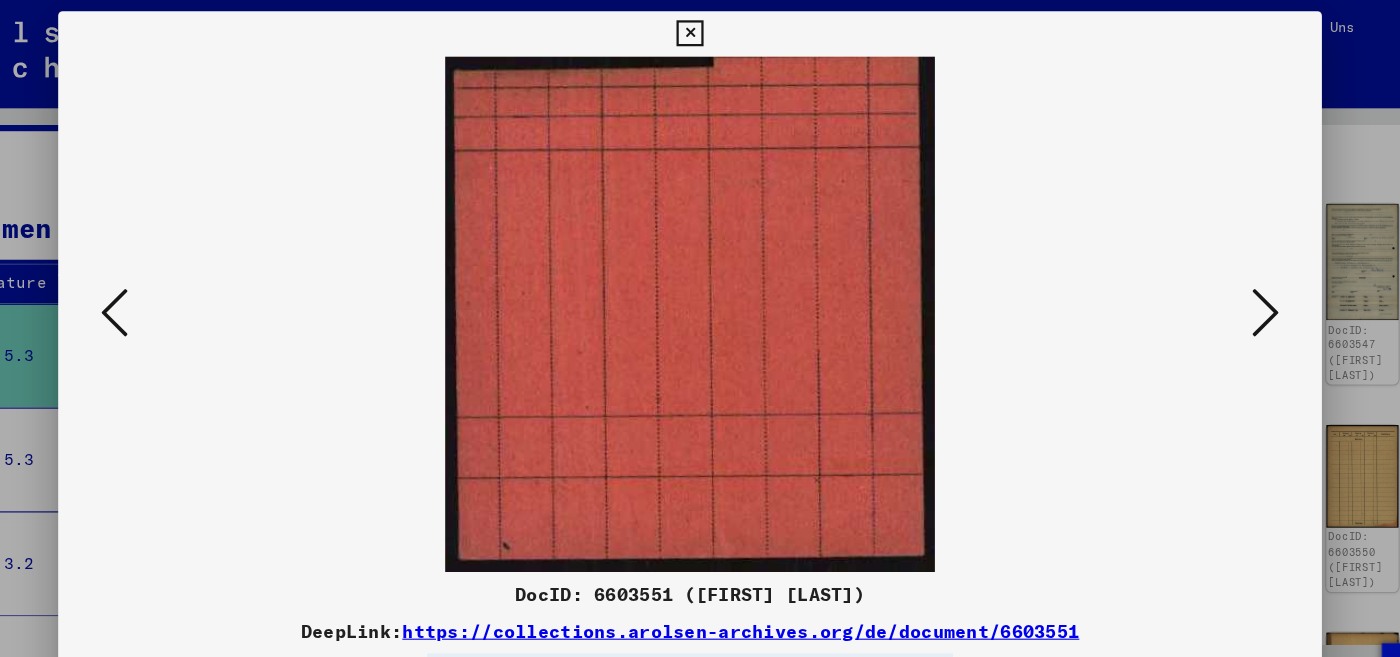 click at bounding box center [1210, 277] 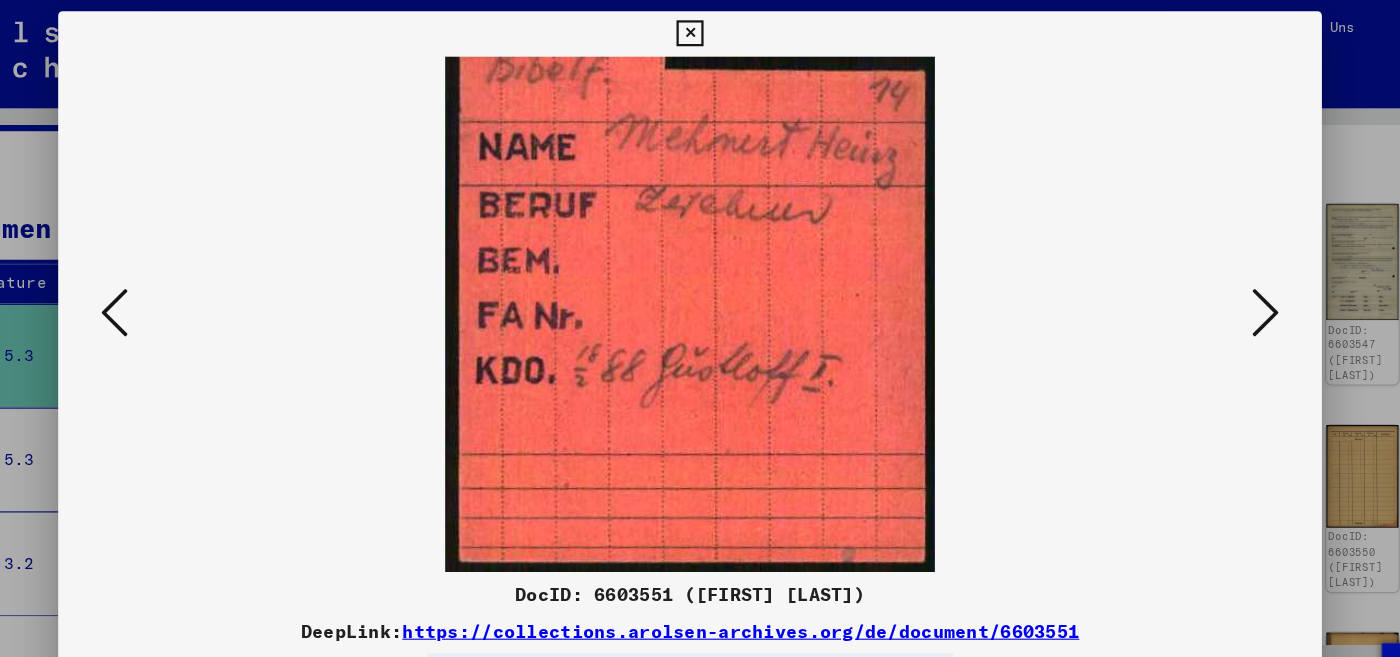 click at bounding box center (1210, 277) 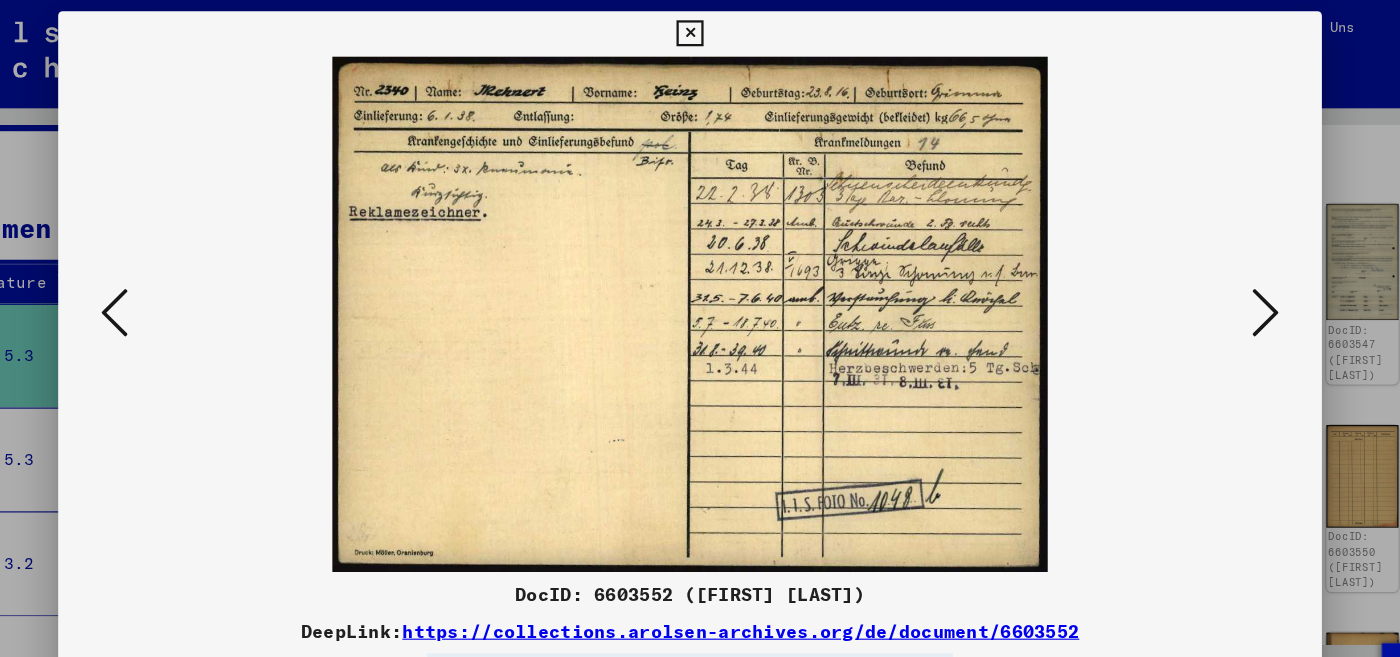 click at bounding box center (700, 278) 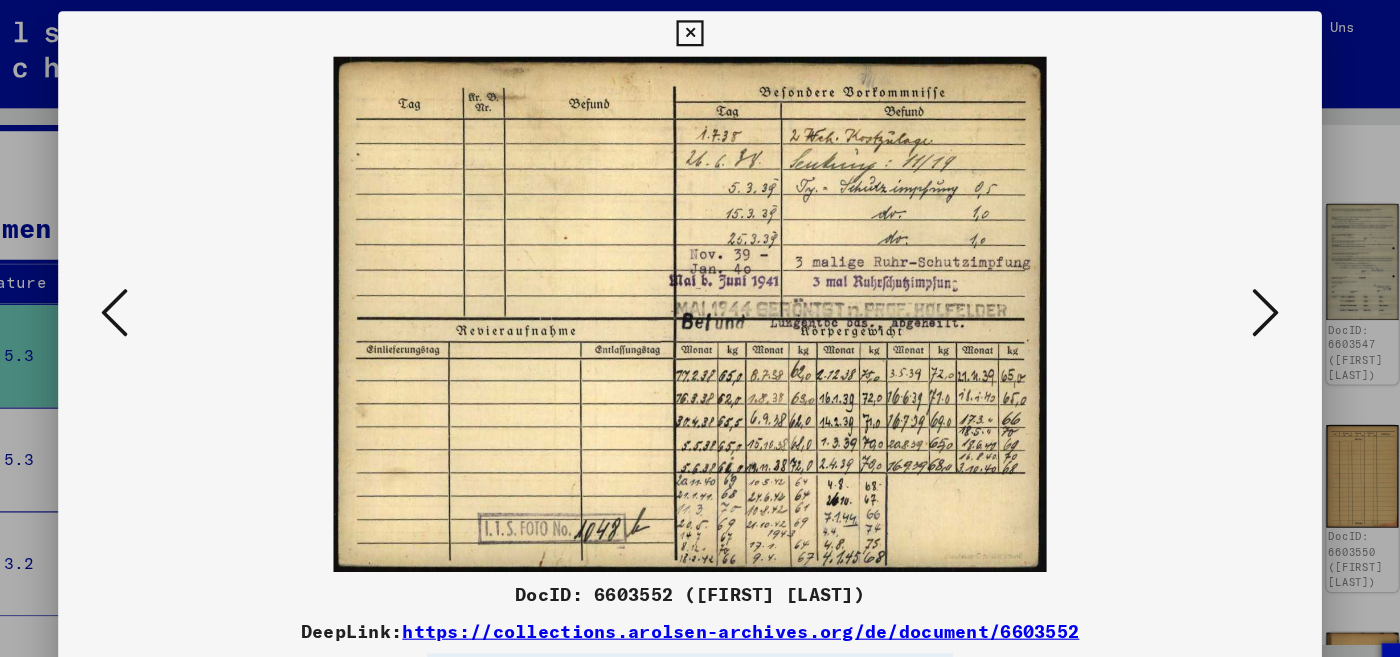 click at bounding box center (1210, 277) 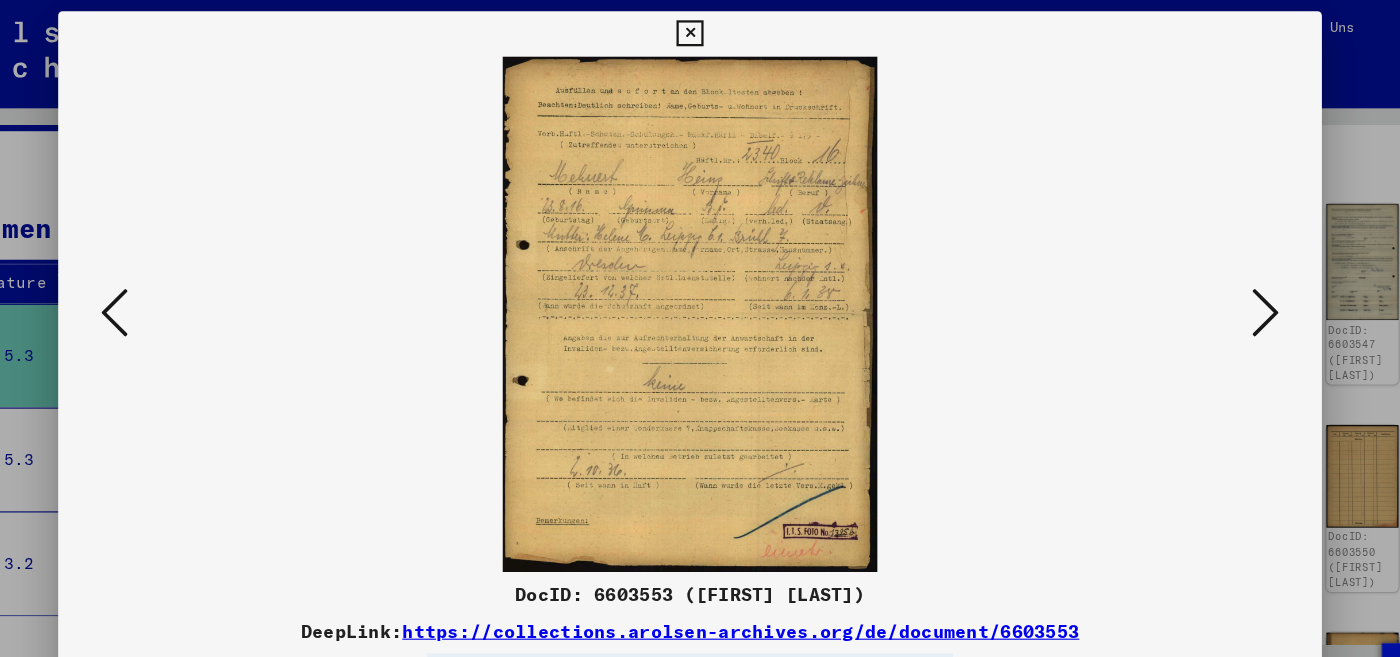click at bounding box center (1210, 277) 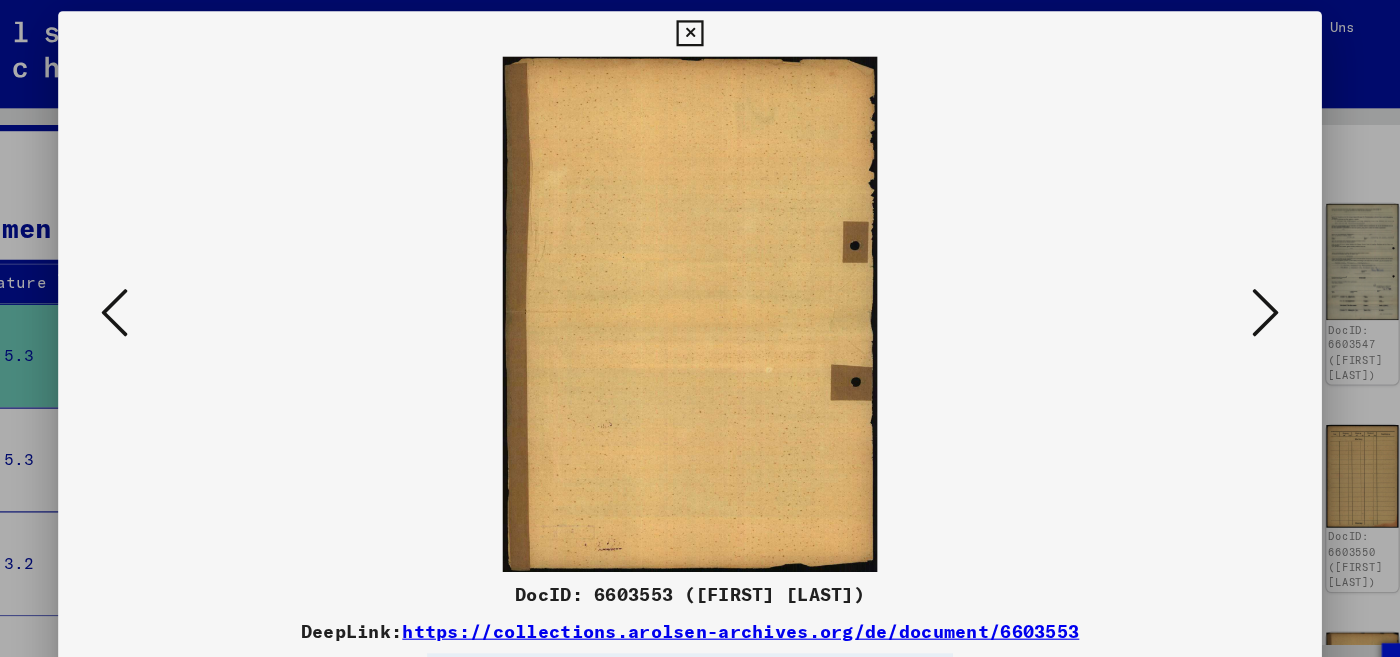 click at bounding box center [1210, 277] 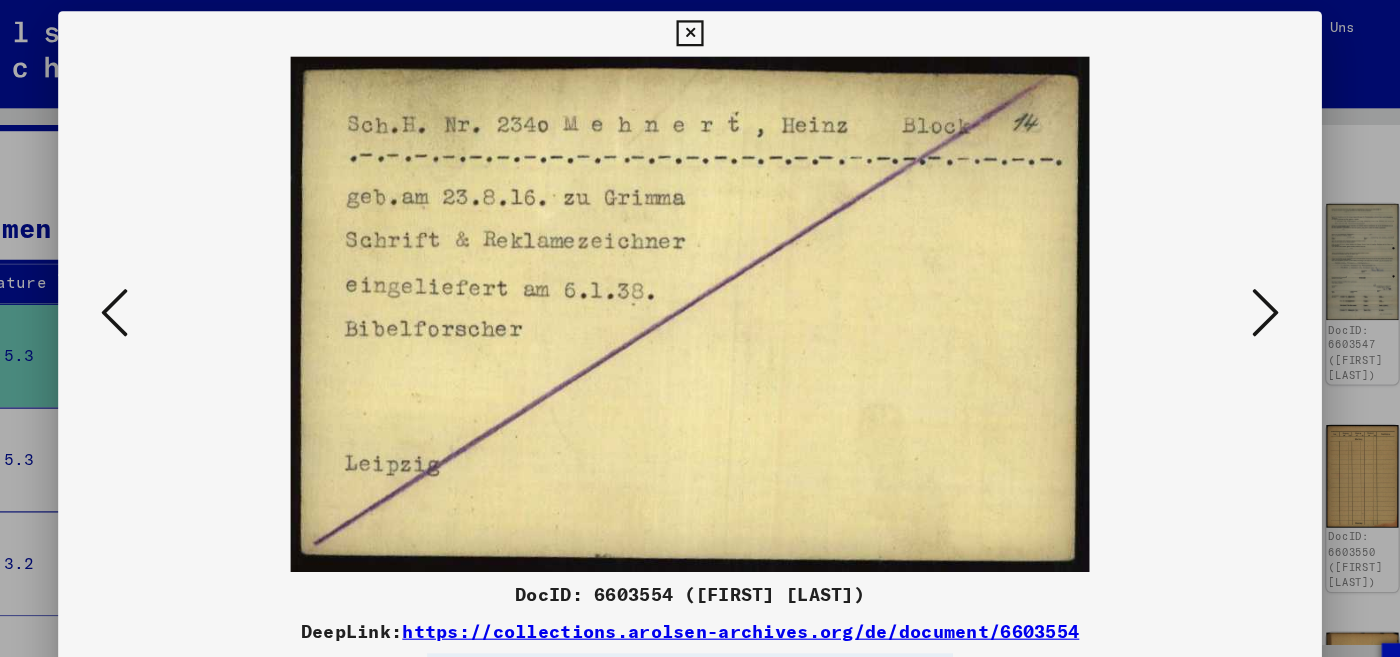 click at bounding box center (1210, 277) 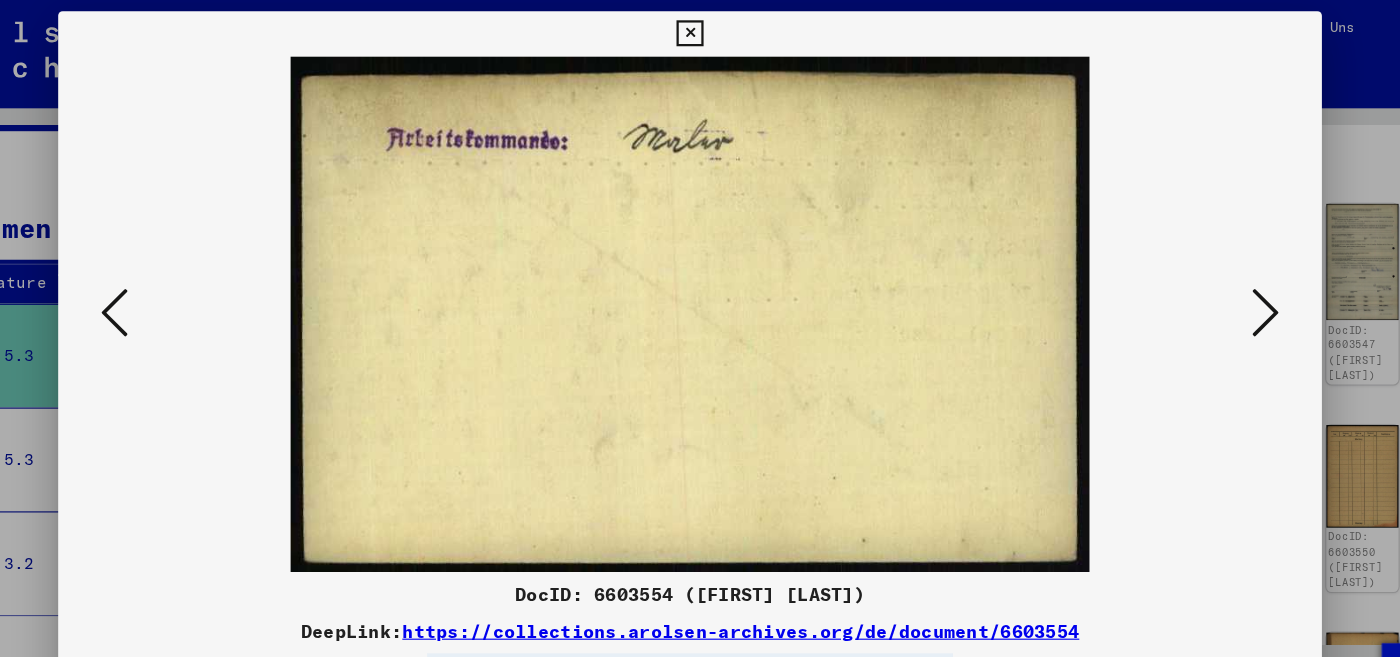click at bounding box center (1210, 277) 